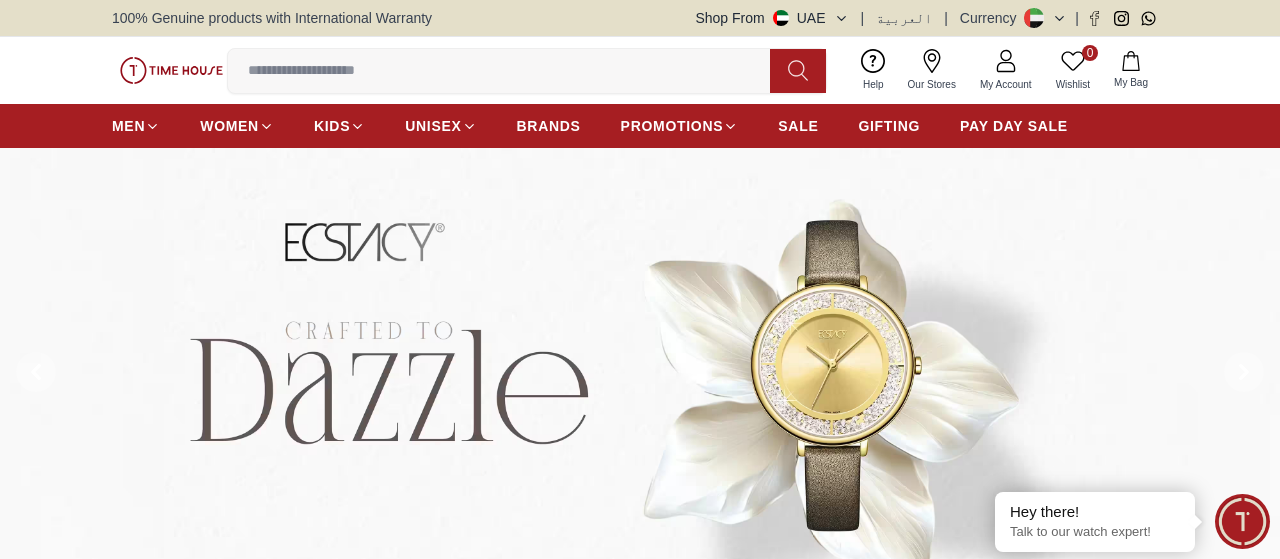 scroll, scrollTop: 0, scrollLeft: 0, axis: both 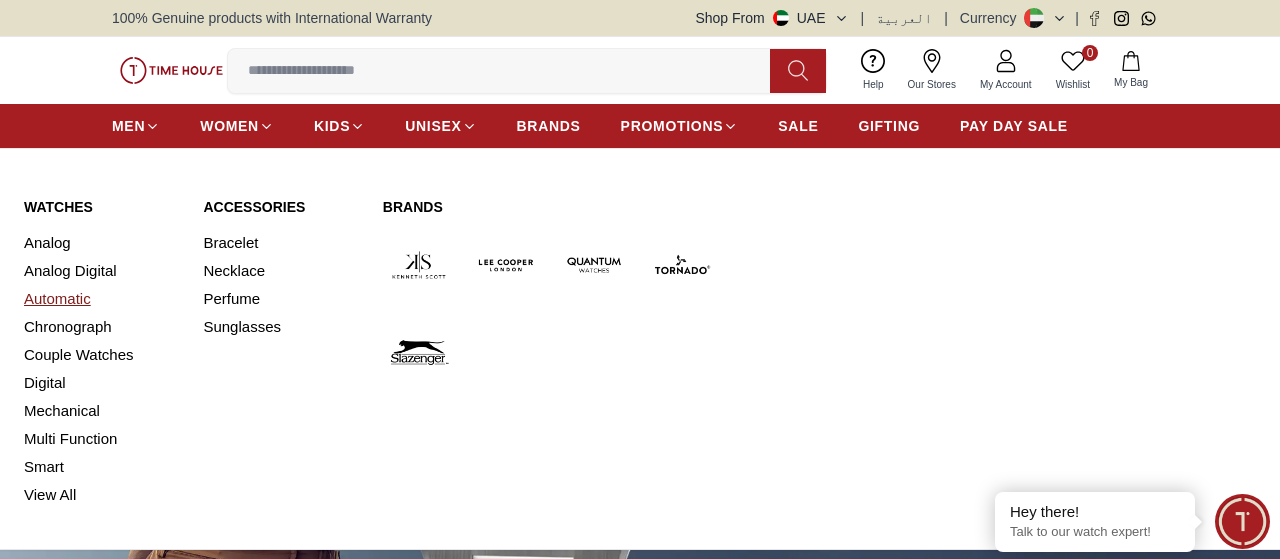 click on "Automatic" at bounding box center [101, 299] 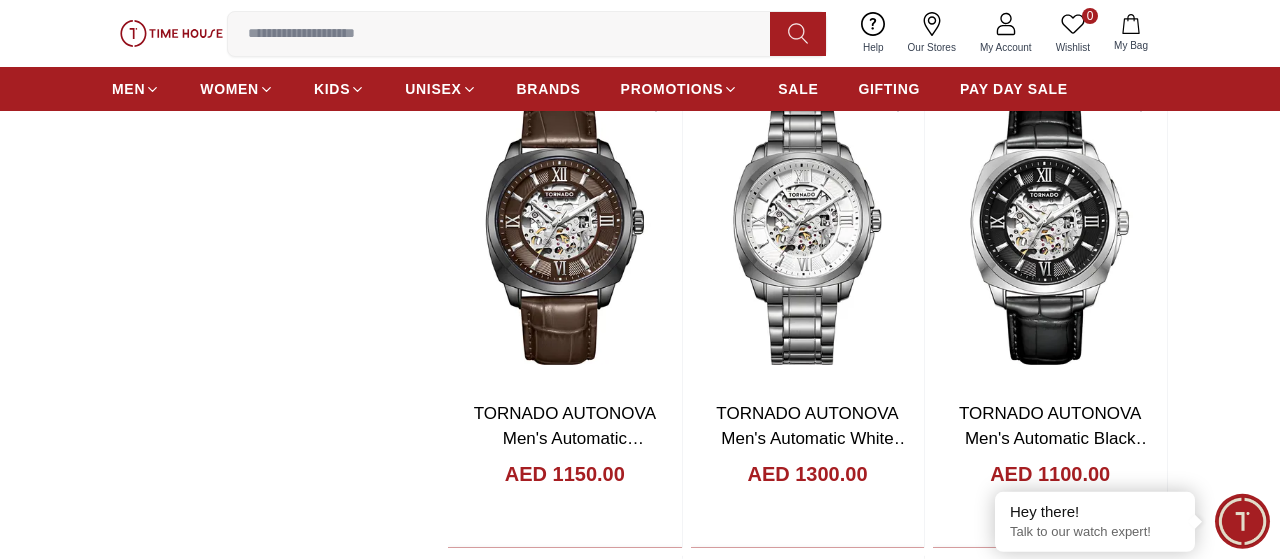 scroll, scrollTop: 2774, scrollLeft: 0, axis: vertical 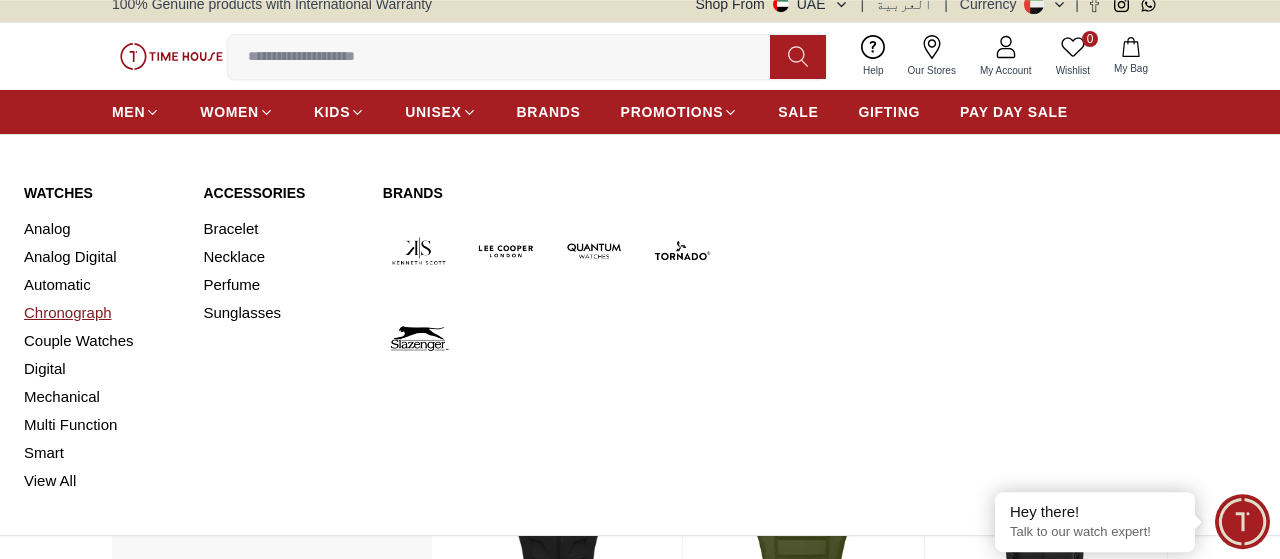 click on "Chronograph" at bounding box center (101, 313) 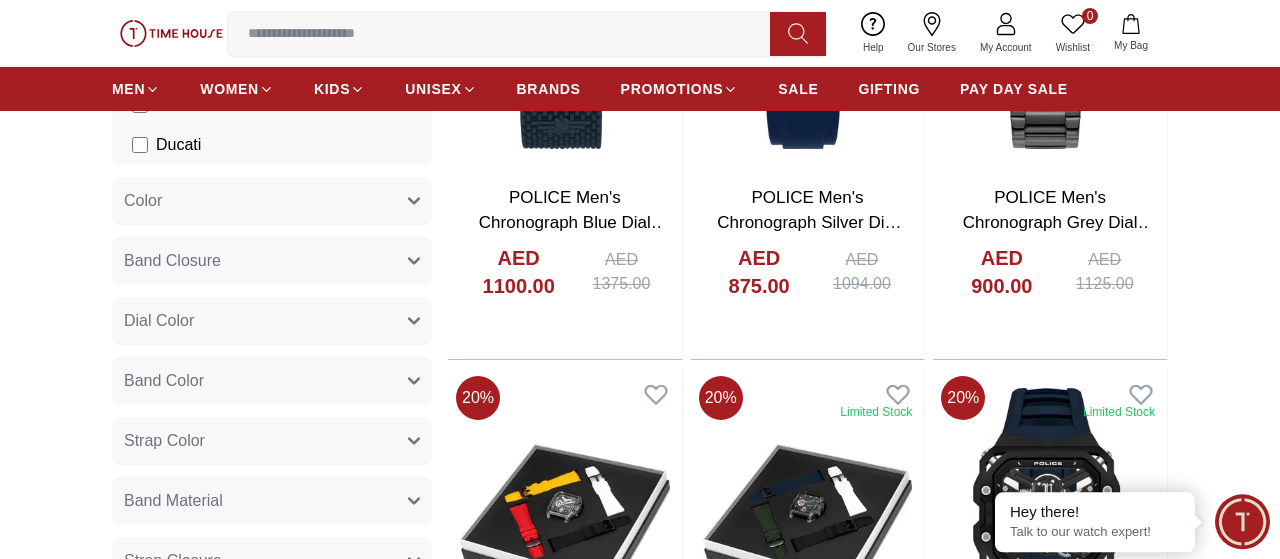 scroll, scrollTop: 0, scrollLeft: 0, axis: both 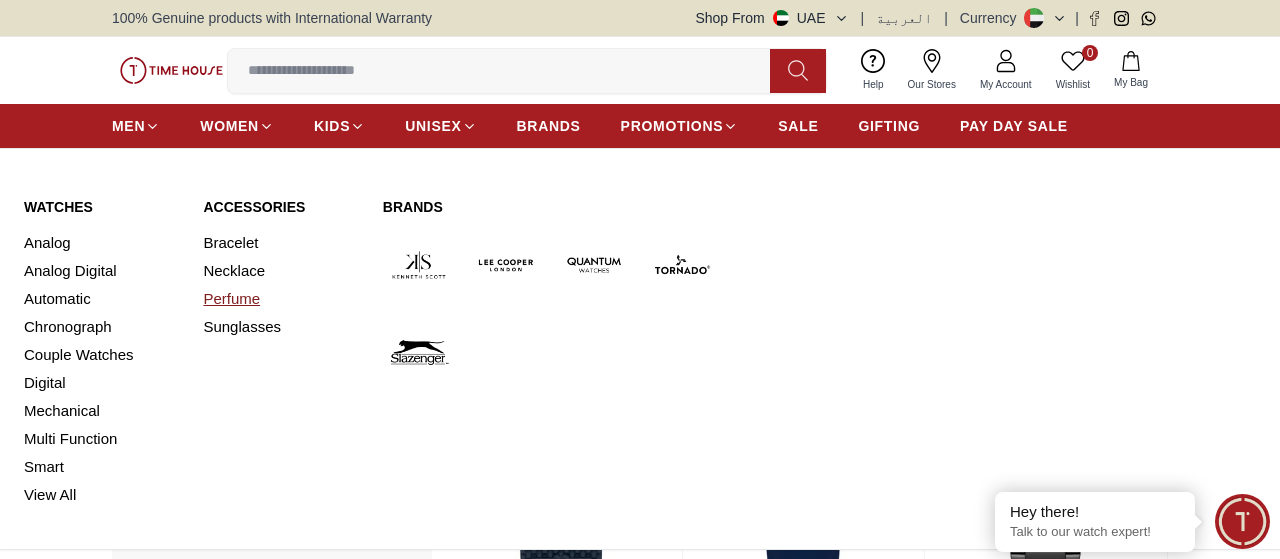 click on "Perfume" at bounding box center (280, 299) 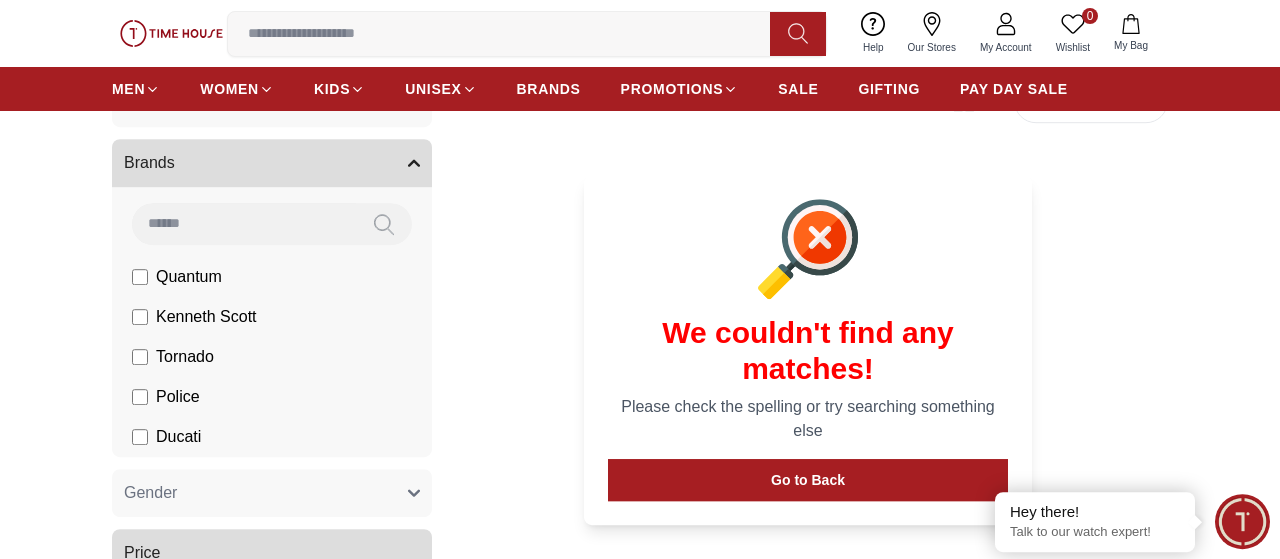 scroll, scrollTop: 0, scrollLeft: 0, axis: both 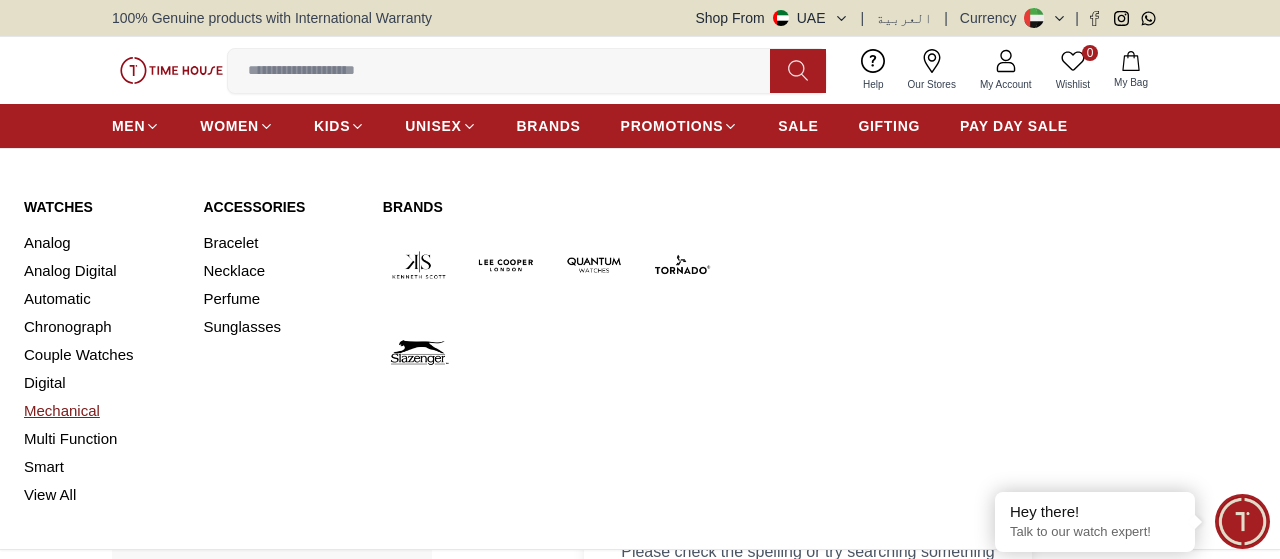 click on "Mechanical" at bounding box center [101, 411] 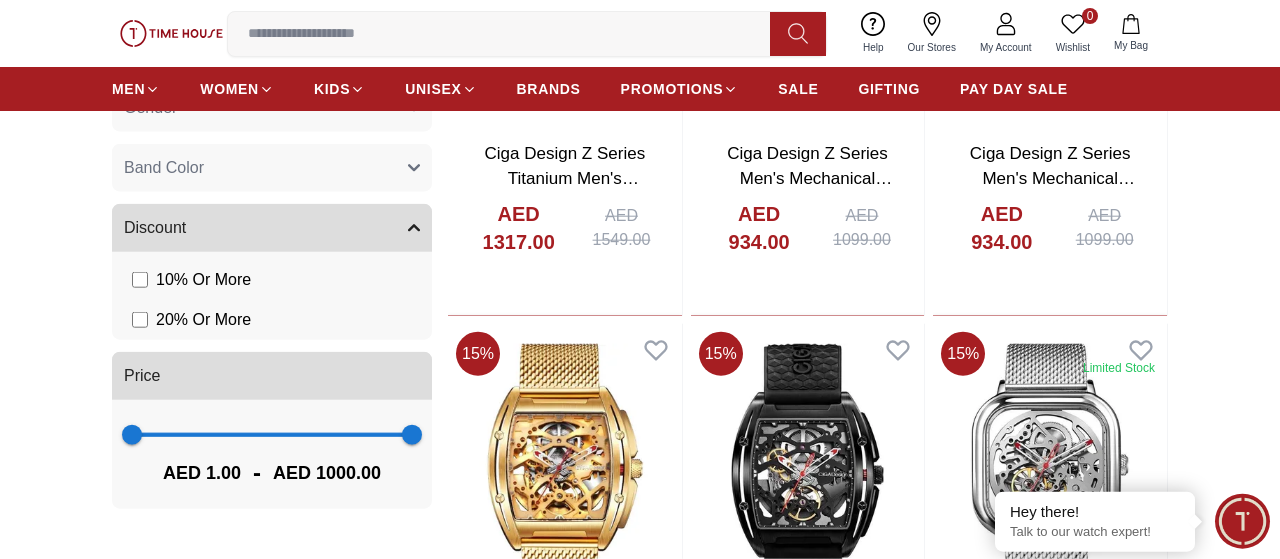 scroll, scrollTop: 991, scrollLeft: 0, axis: vertical 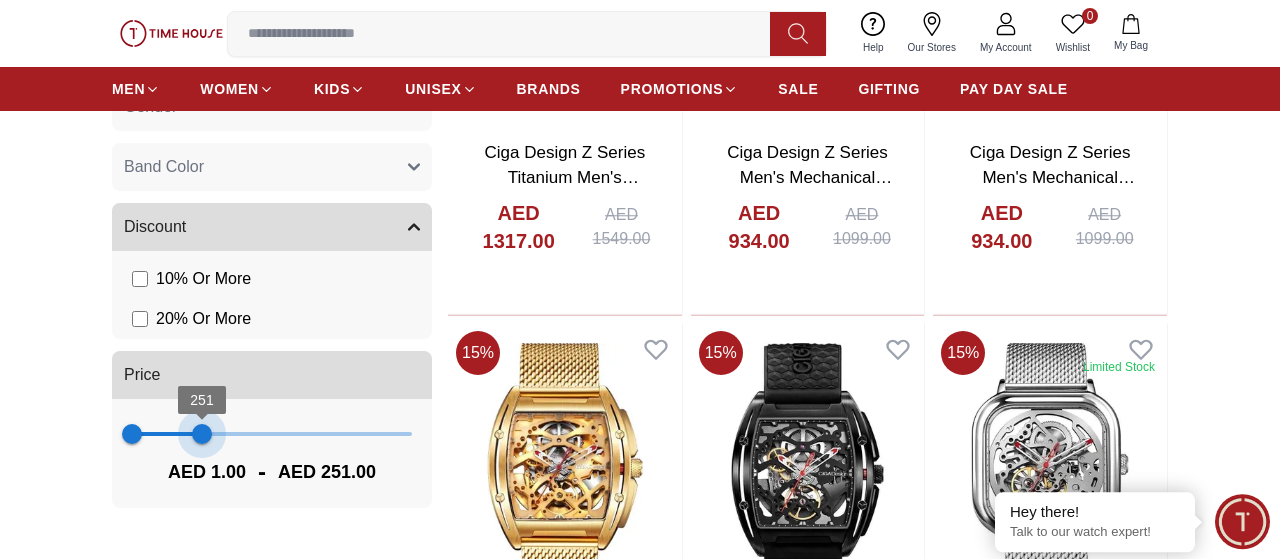 type on "***" 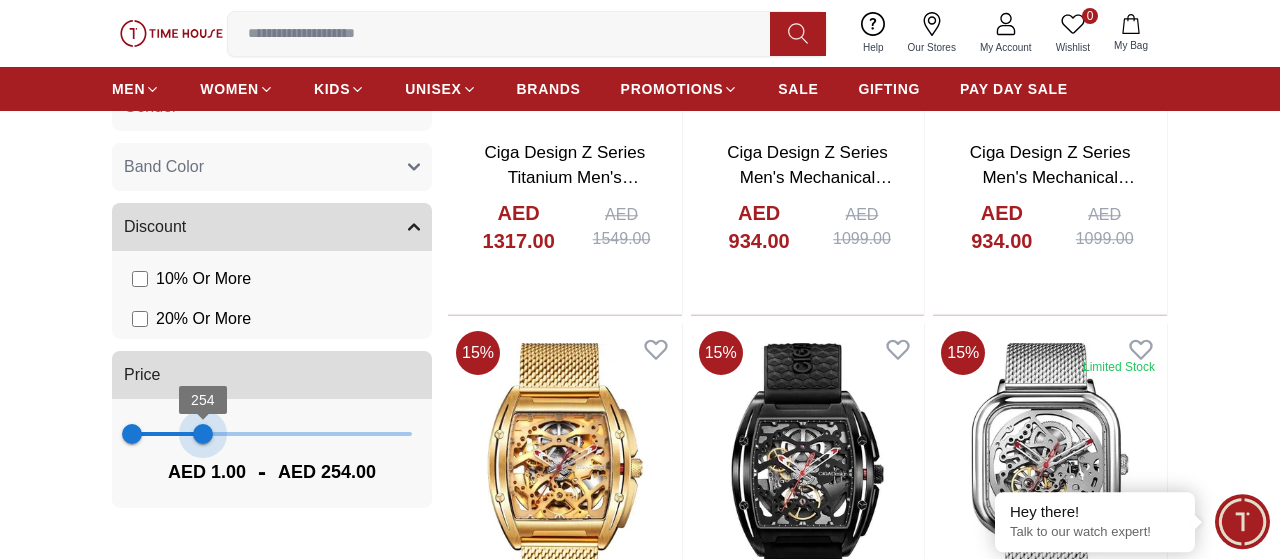 drag, startPoint x: 413, startPoint y: 436, endPoint x: 203, endPoint y: 454, distance: 210.77002 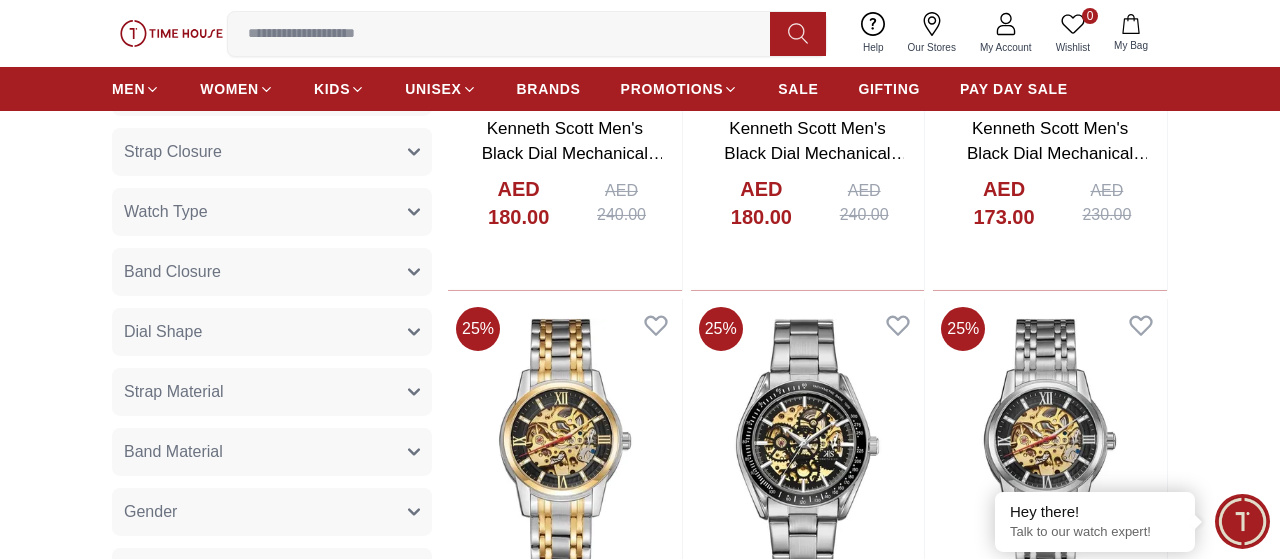 scroll, scrollTop: 498, scrollLeft: 0, axis: vertical 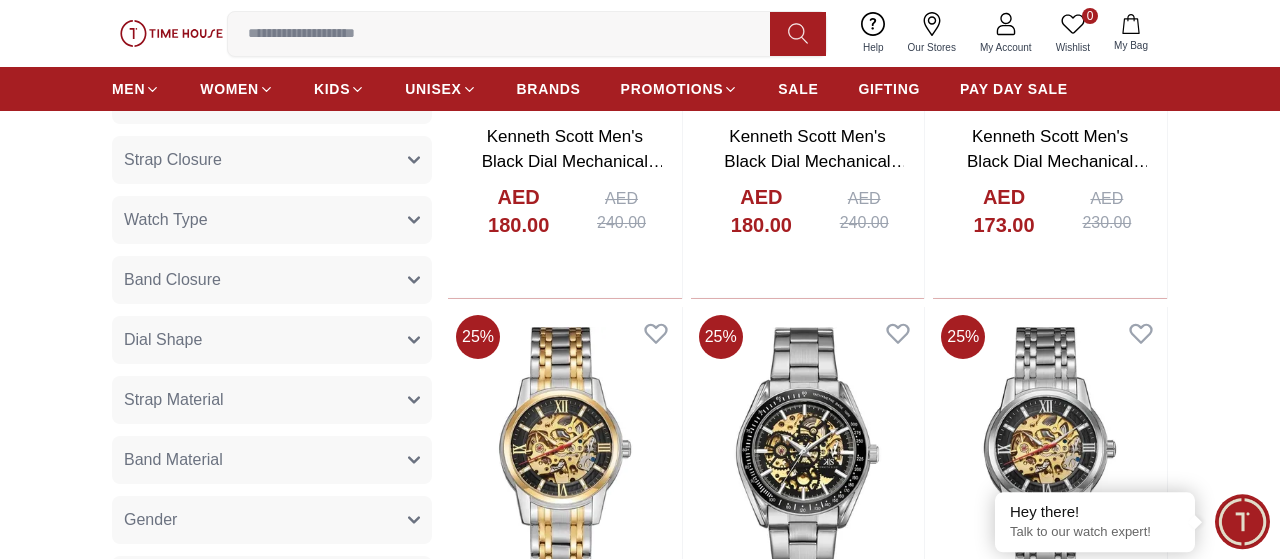 click on "Watch Type" at bounding box center [272, 220] 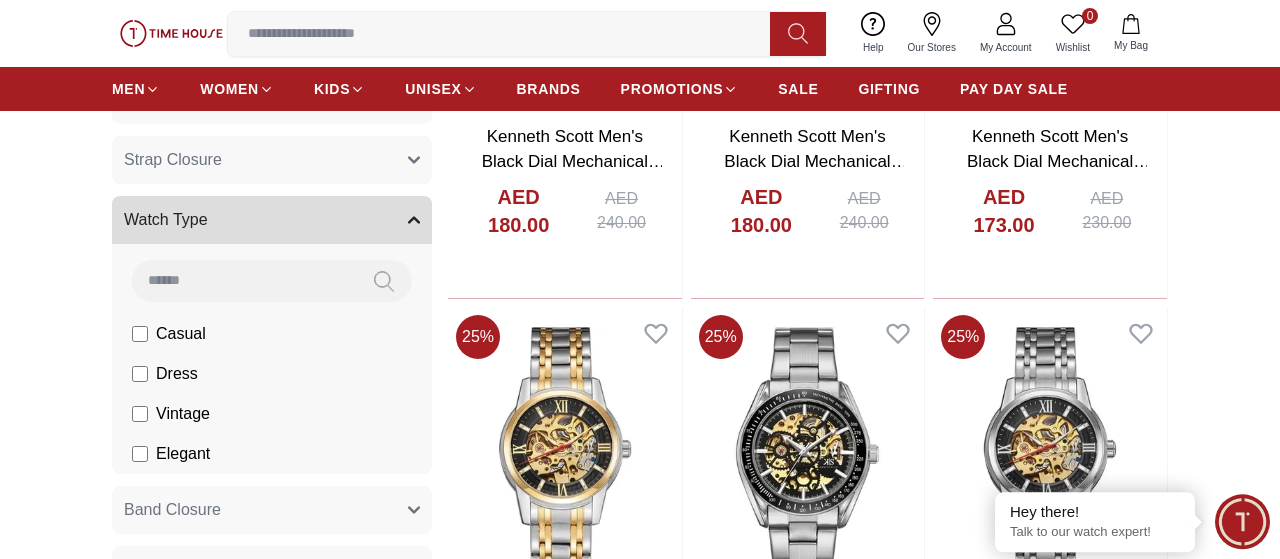 click on "Watch Type" at bounding box center [272, 220] 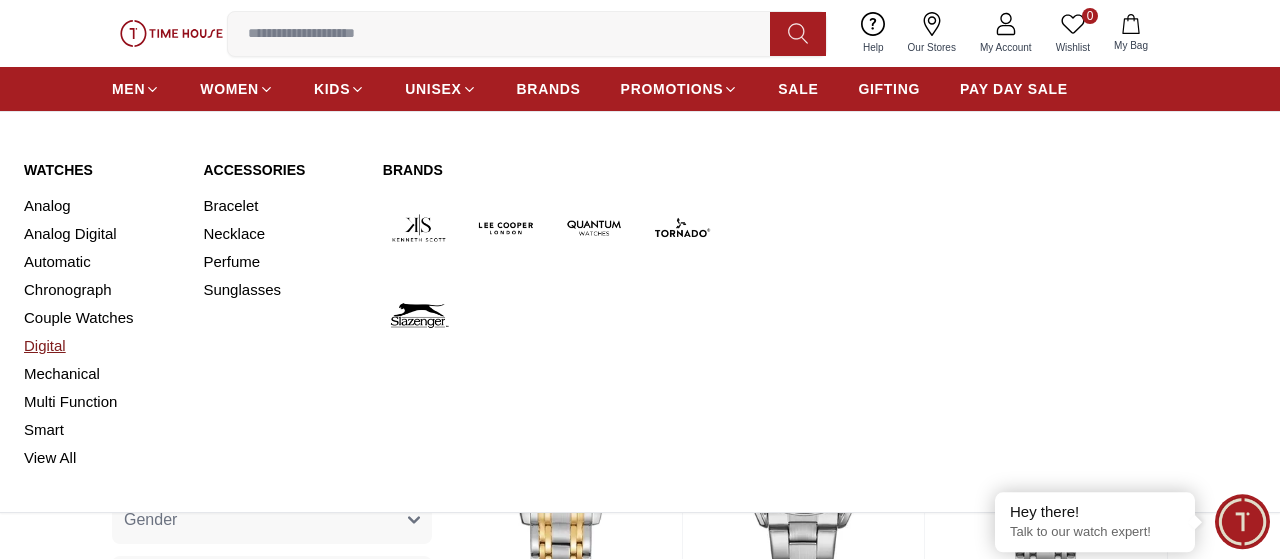 click on "Digital" at bounding box center (101, 346) 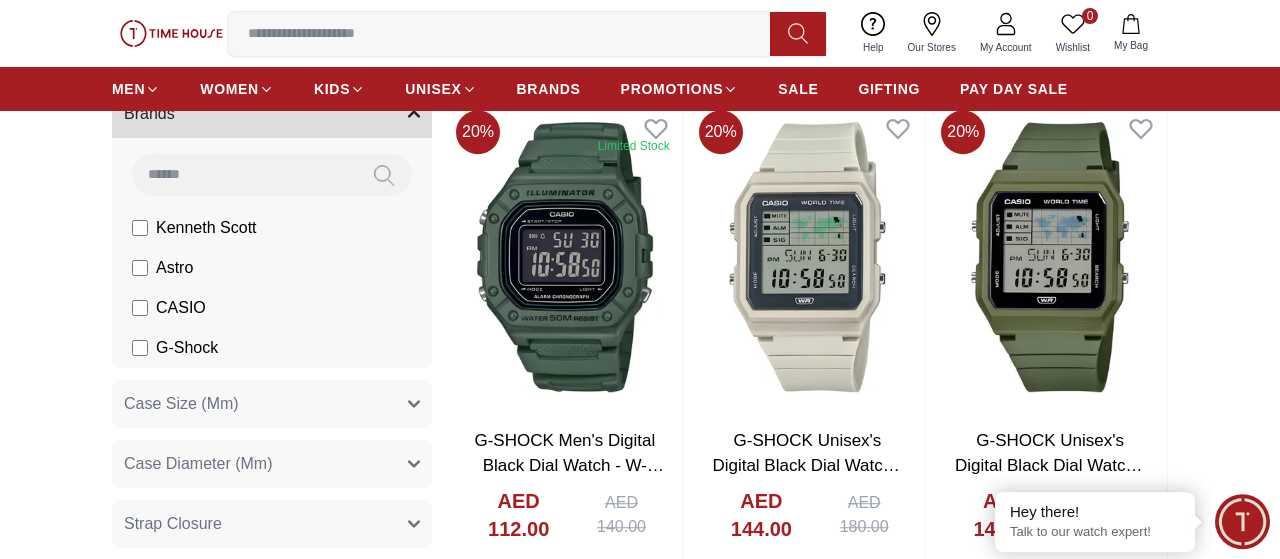scroll, scrollTop: 142, scrollLeft: 0, axis: vertical 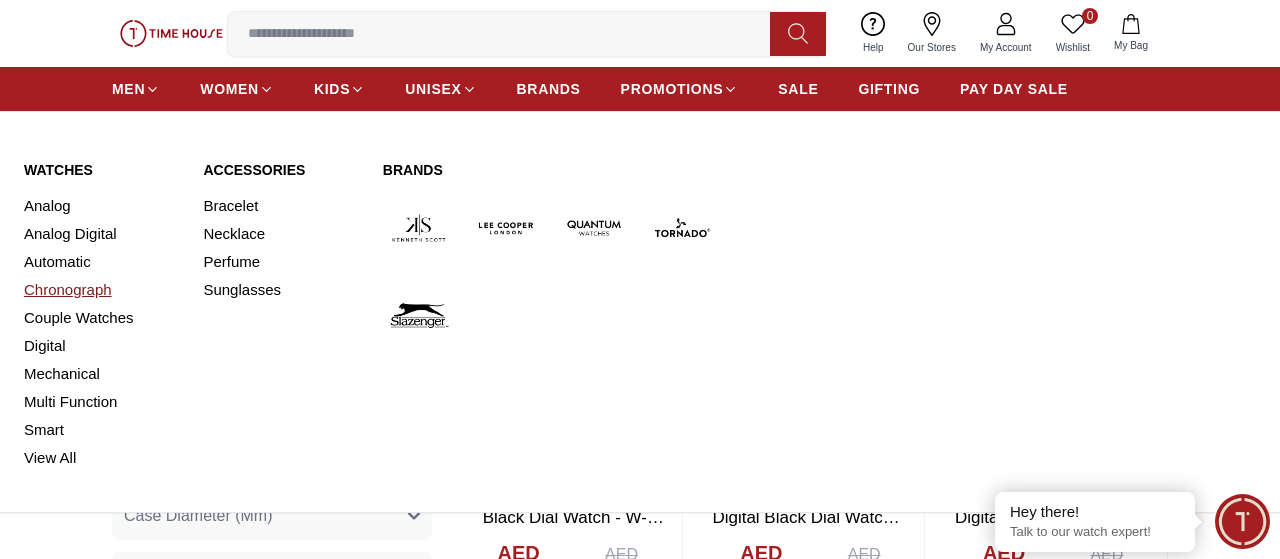 click on "Chronograph" at bounding box center [101, 290] 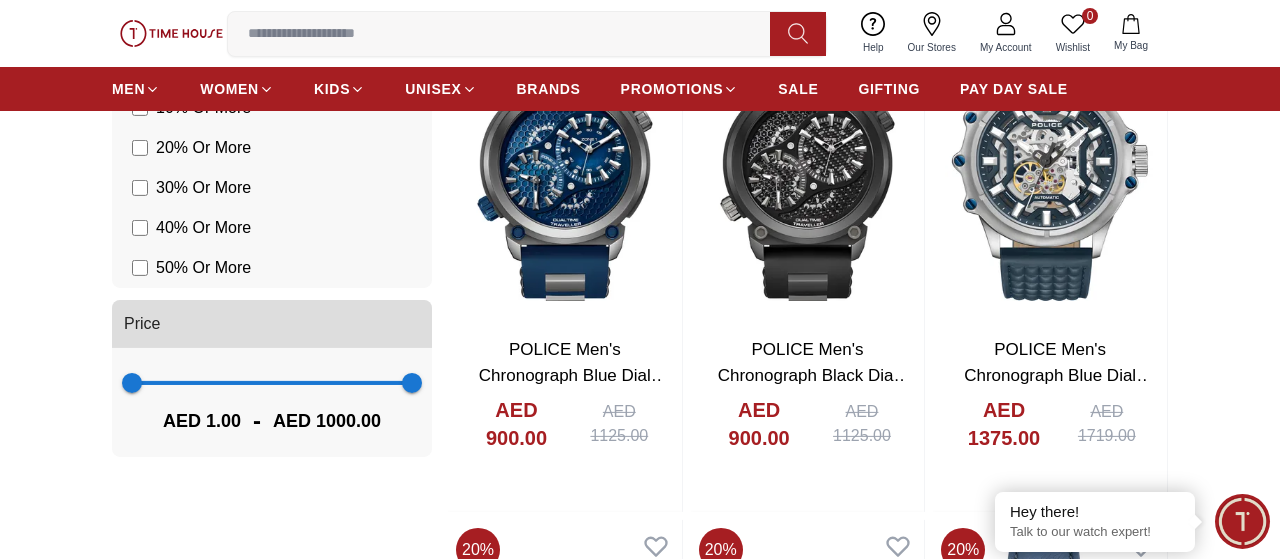 scroll, scrollTop: 1303, scrollLeft: 0, axis: vertical 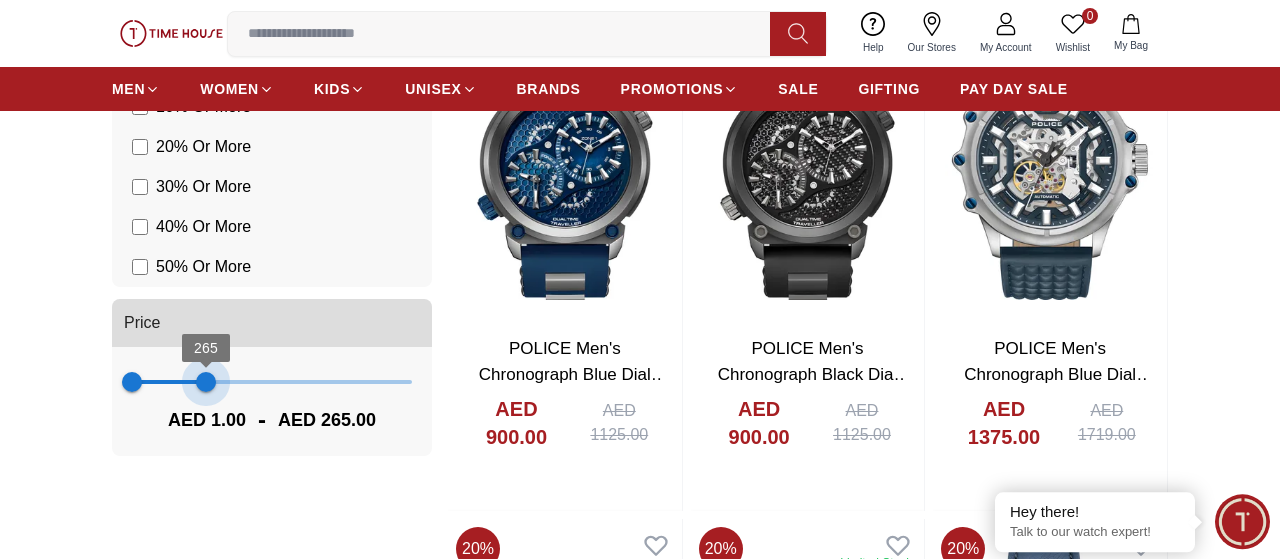 type on "***" 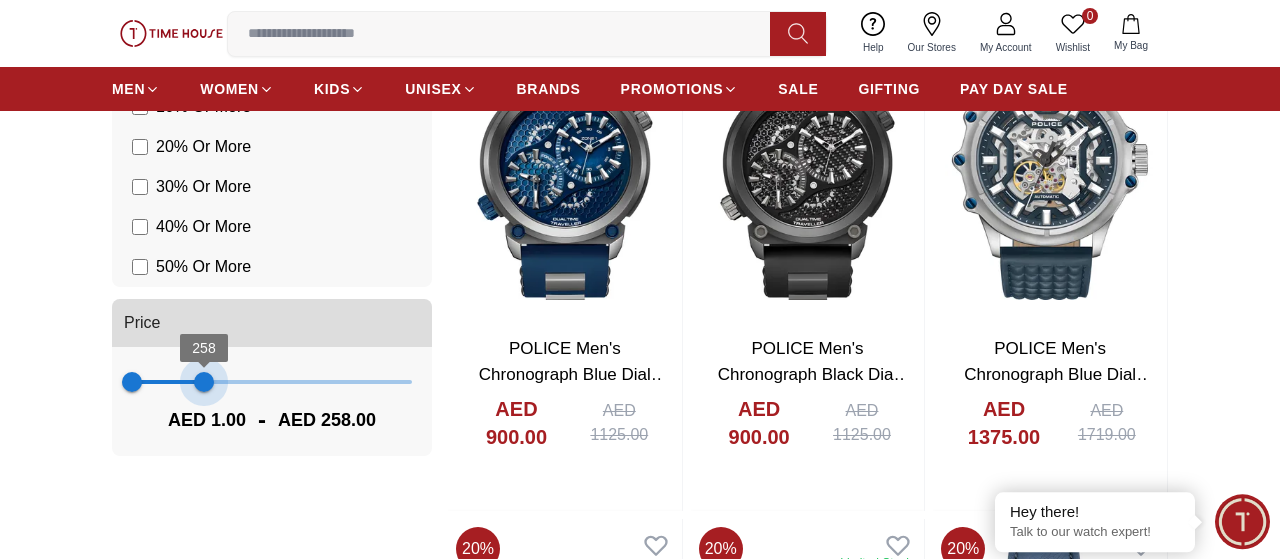 drag, startPoint x: 413, startPoint y: 389, endPoint x: 204, endPoint y: 413, distance: 210.37347 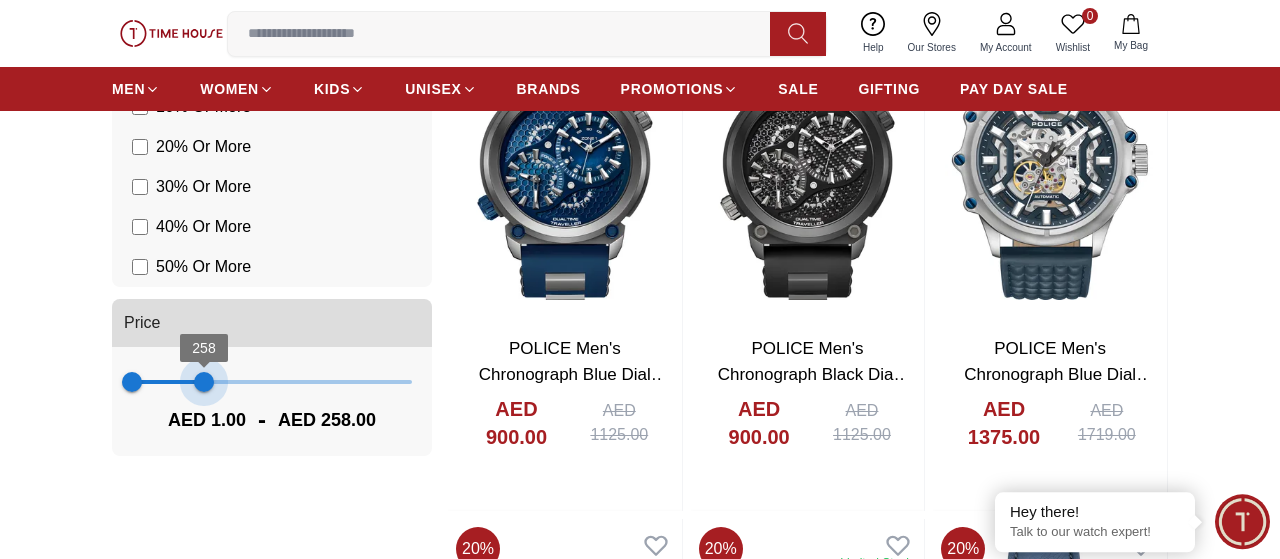 click on "1 258 AED 1.00 - AED 258.00" at bounding box center (272, 401) 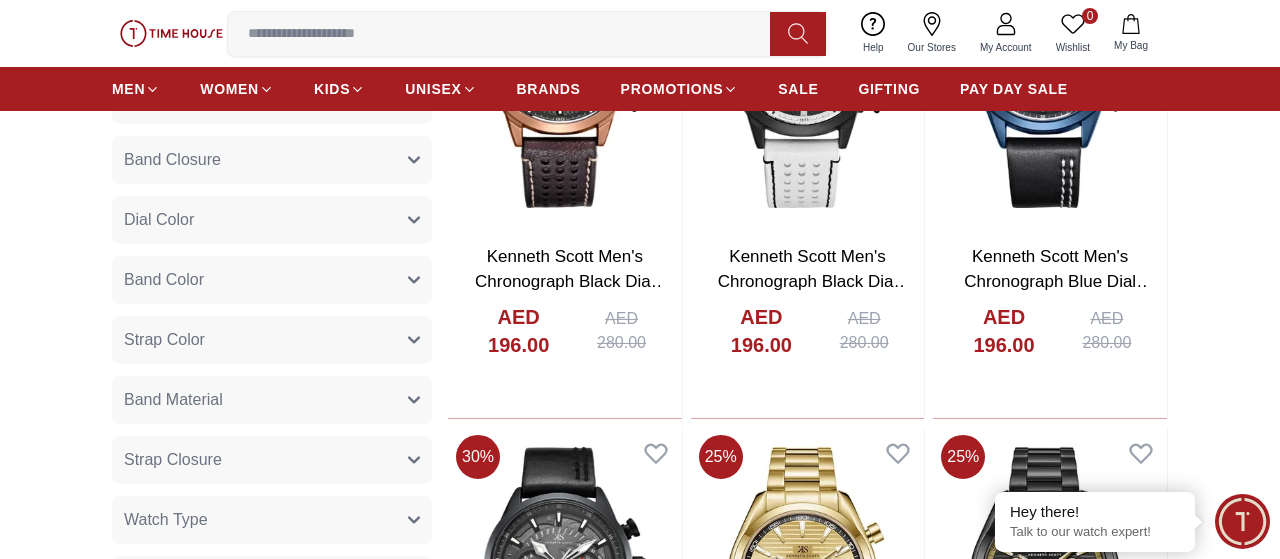 scroll, scrollTop: 336, scrollLeft: 0, axis: vertical 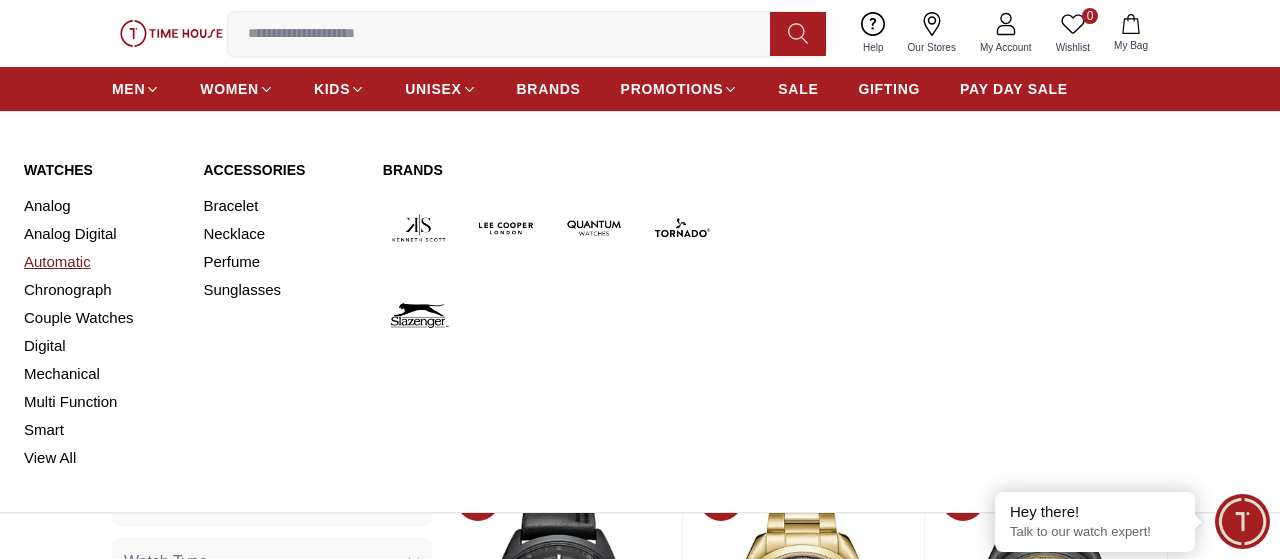 click on "Automatic" at bounding box center [101, 262] 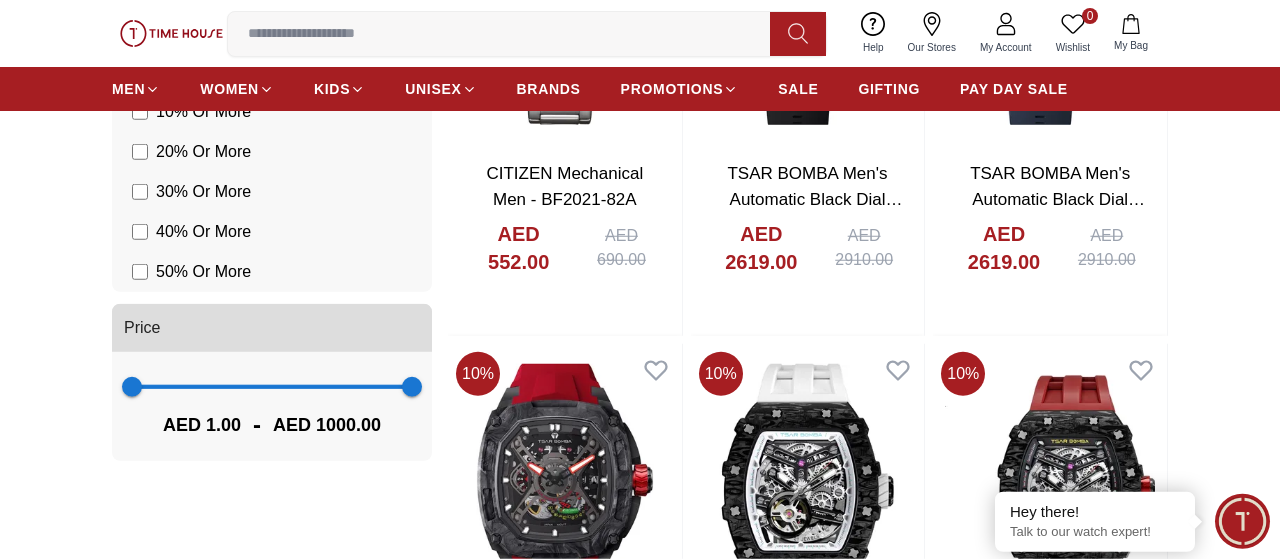 scroll, scrollTop: 1487, scrollLeft: 0, axis: vertical 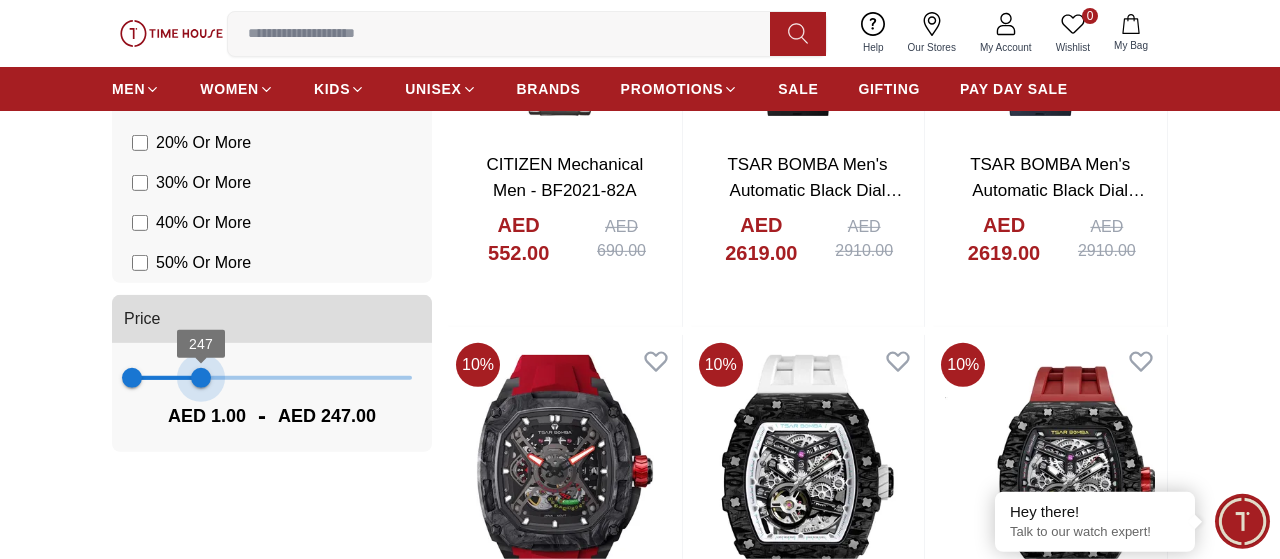 type on "***" 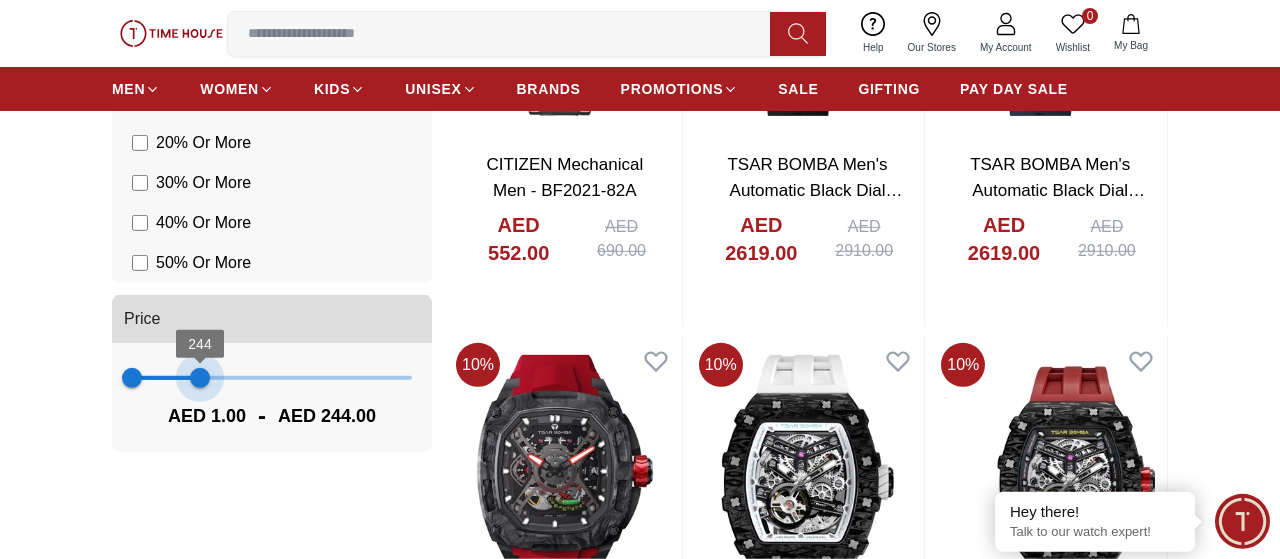 drag, startPoint x: 401, startPoint y: 381, endPoint x: 200, endPoint y: 406, distance: 202.54877 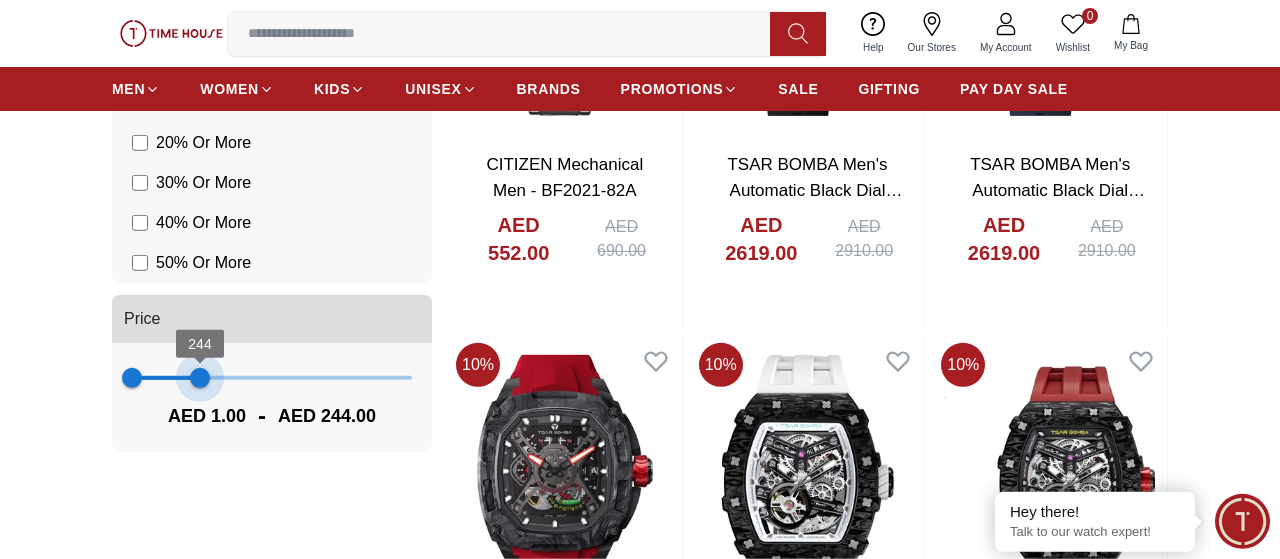 click on "1 244 AED 1.00 - AED 244.00" at bounding box center (272, 397) 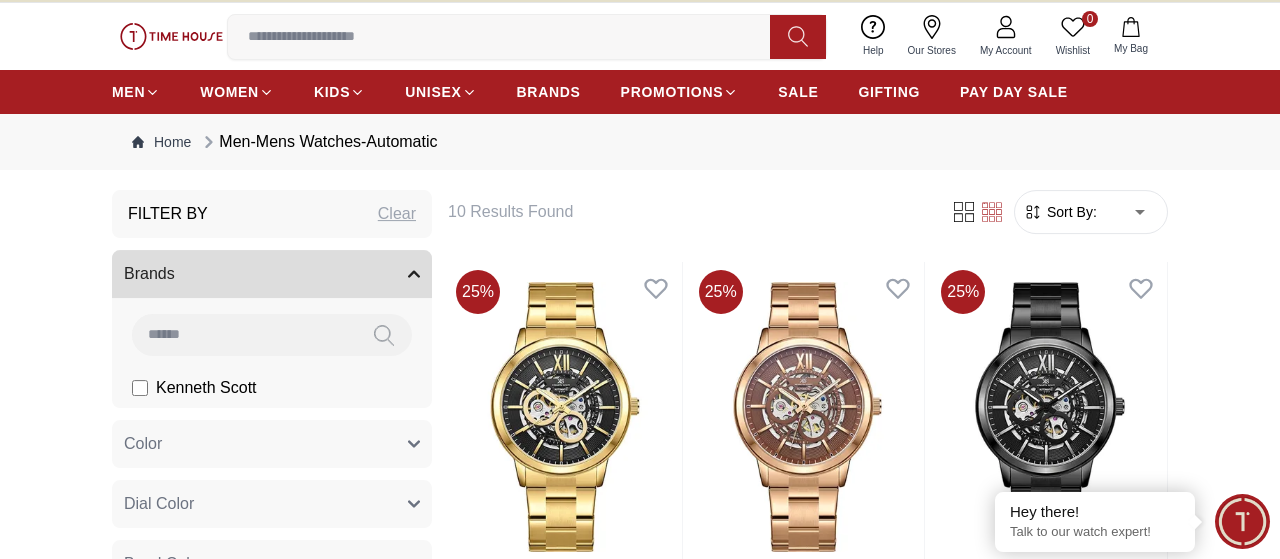 scroll, scrollTop: 0, scrollLeft: 0, axis: both 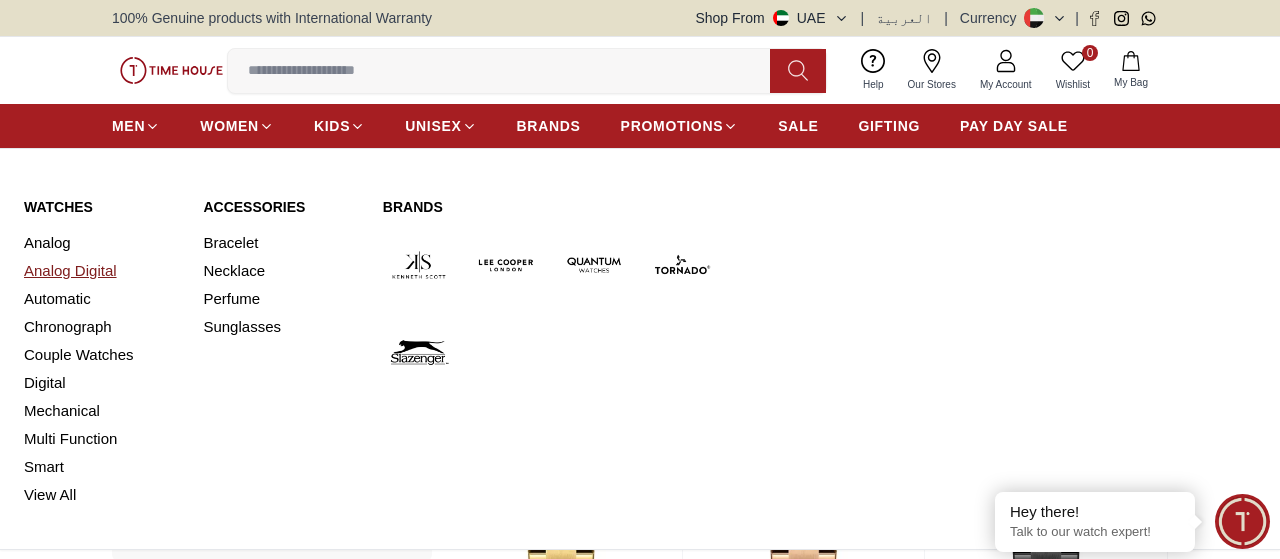 click on "Analog Digital" at bounding box center [101, 271] 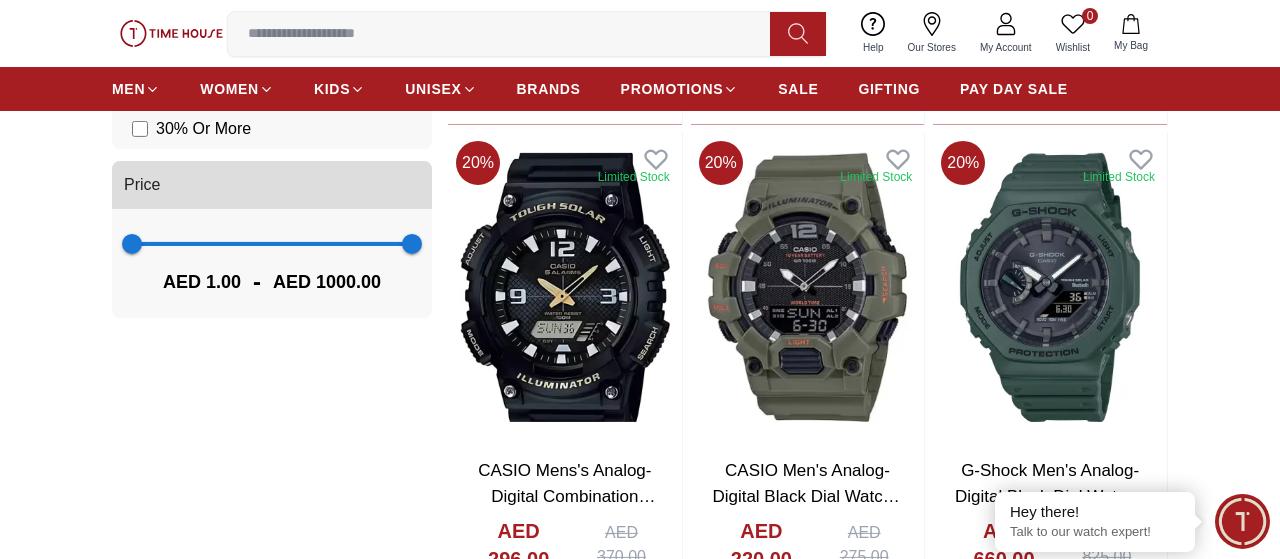 scroll, scrollTop: 1180, scrollLeft: 0, axis: vertical 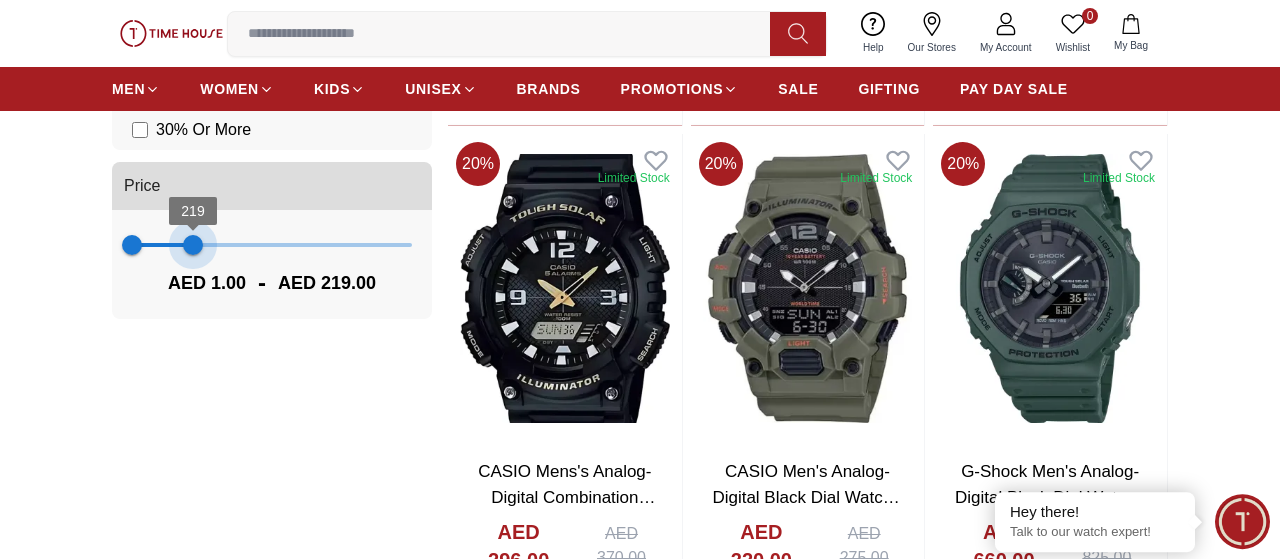 type on "***" 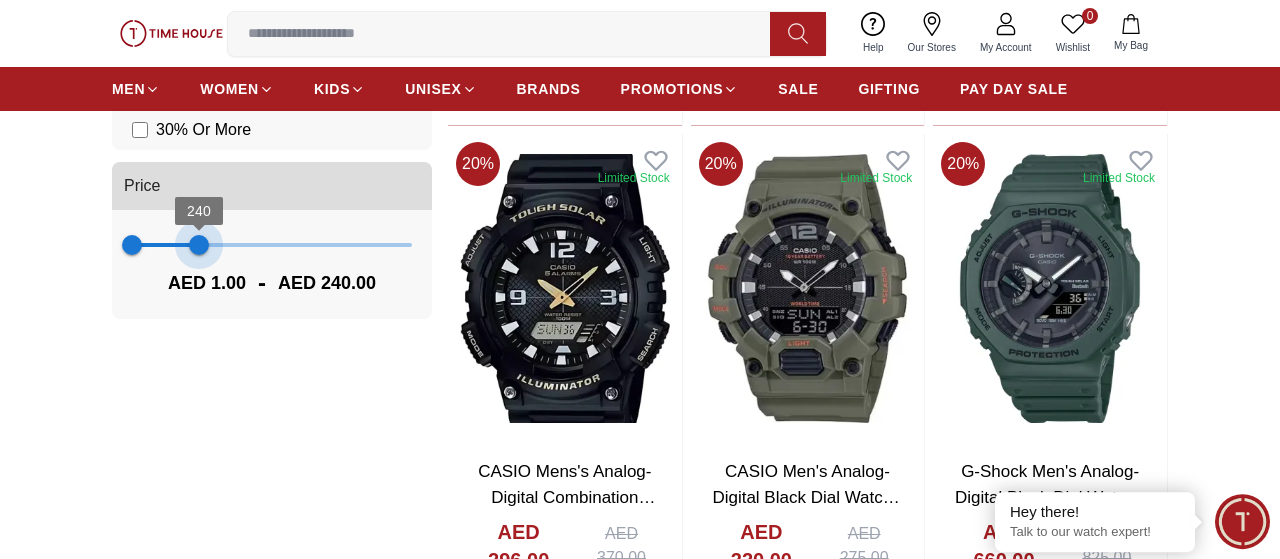 drag, startPoint x: 412, startPoint y: 255, endPoint x: 199, endPoint y: 273, distance: 213.75922 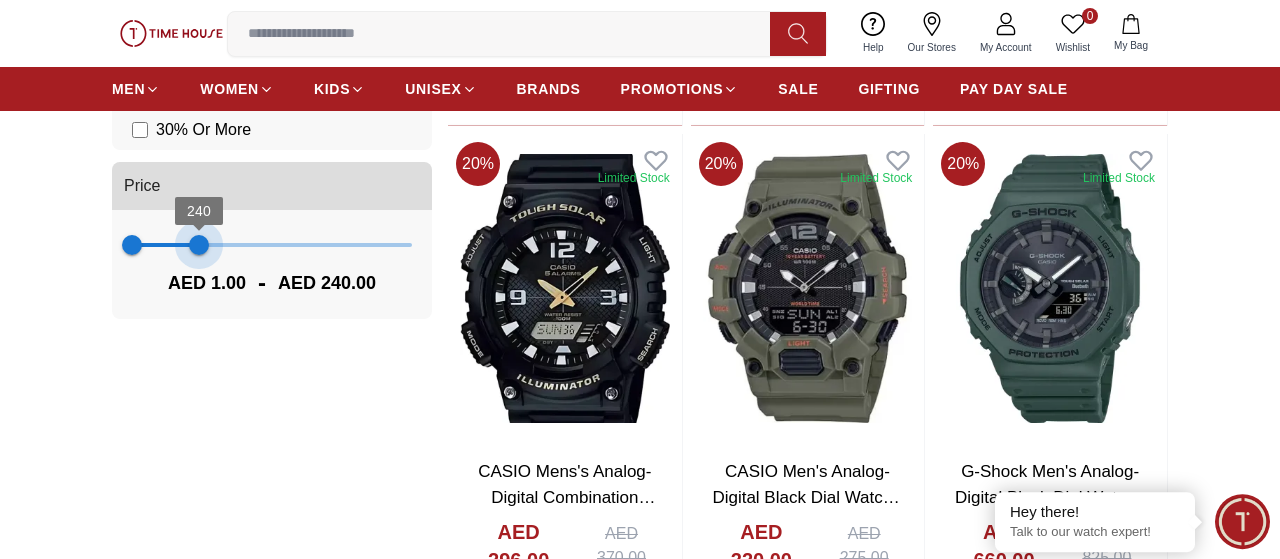 click on "1 240 AED 1.00 - AED 240.00" at bounding box center (272, 264) 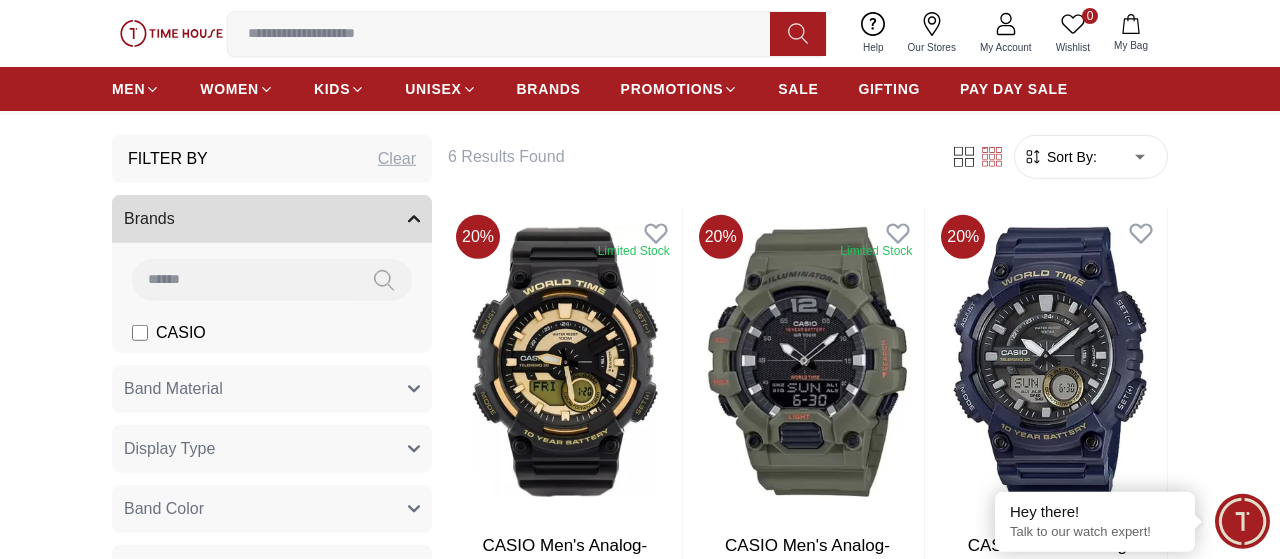 scroll, scrollTop: 2, scrollLeft: 0, axis: vertical 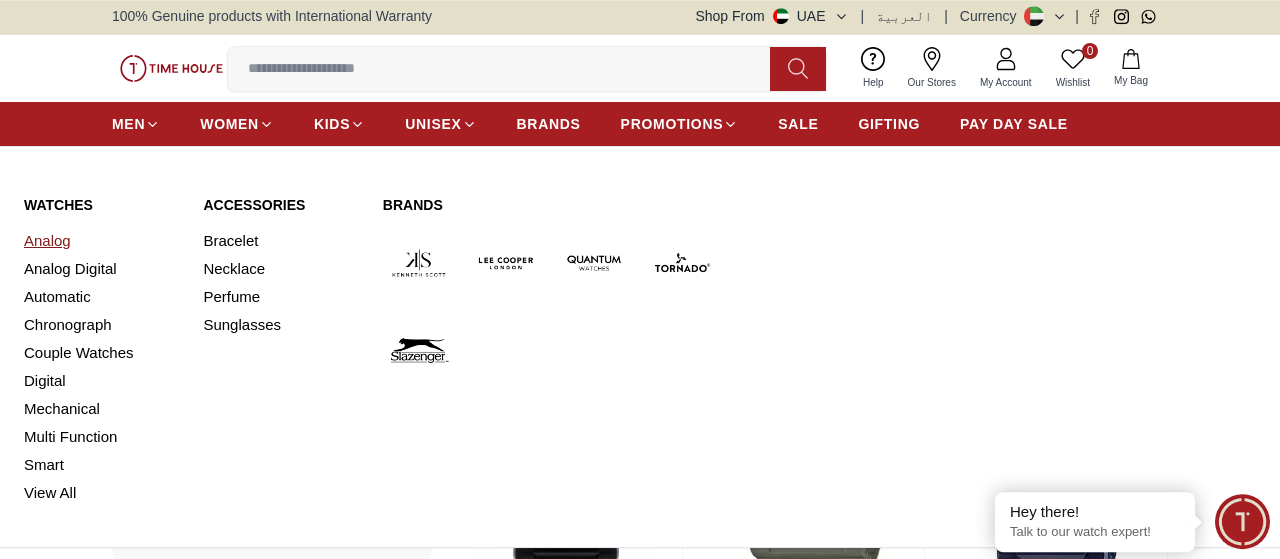 click on "Analog" at bounding box center [101, 241] 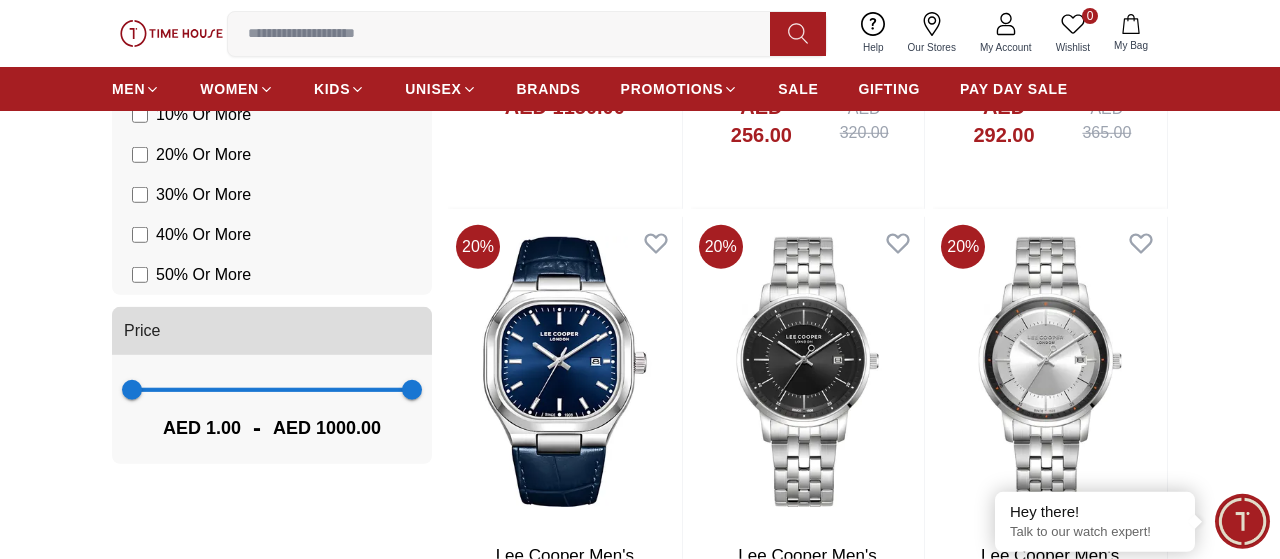 scroll, scrollTop: 1608, scrollLeft: 0, axis: vertical 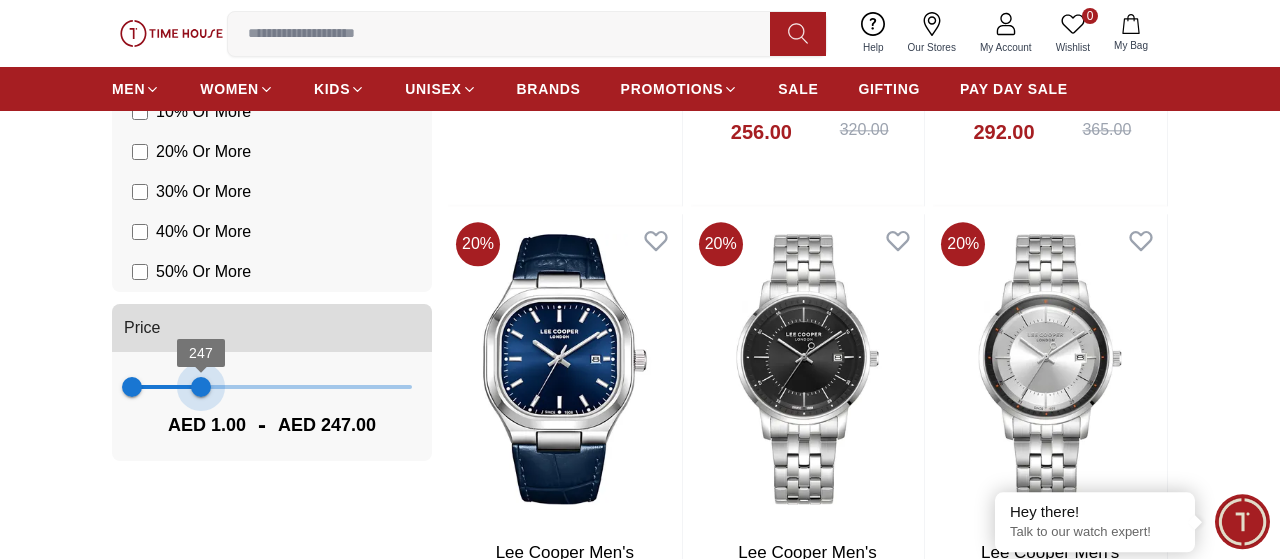 type on "***" 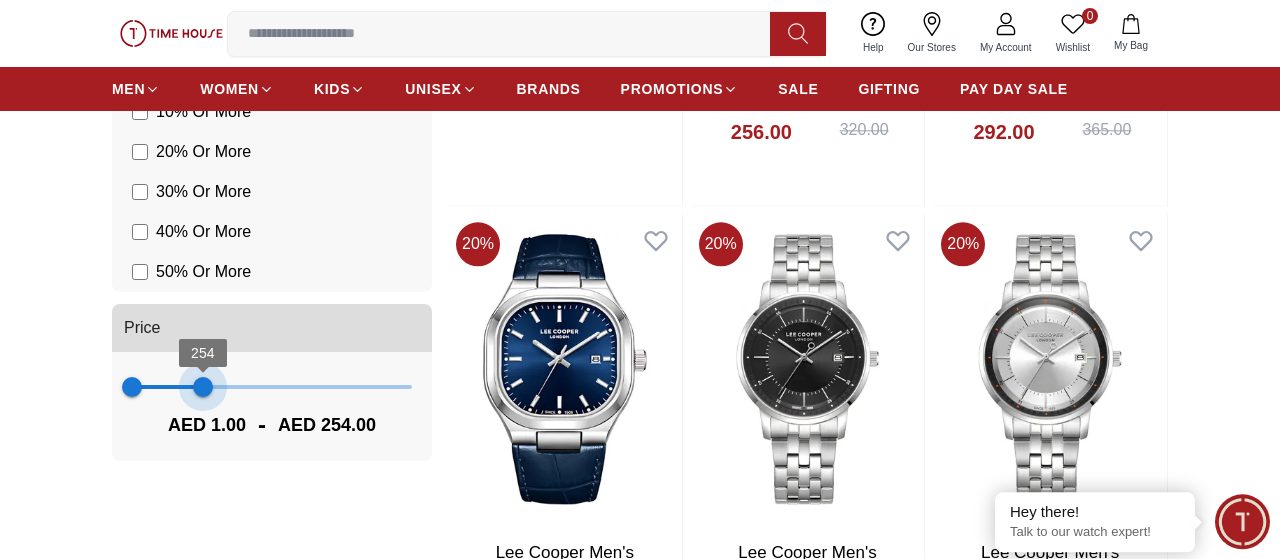 drag, startPoint x: 414, startPoint y: 390, endPoint x: 203, endPoint y: 428, distance: 214.3945 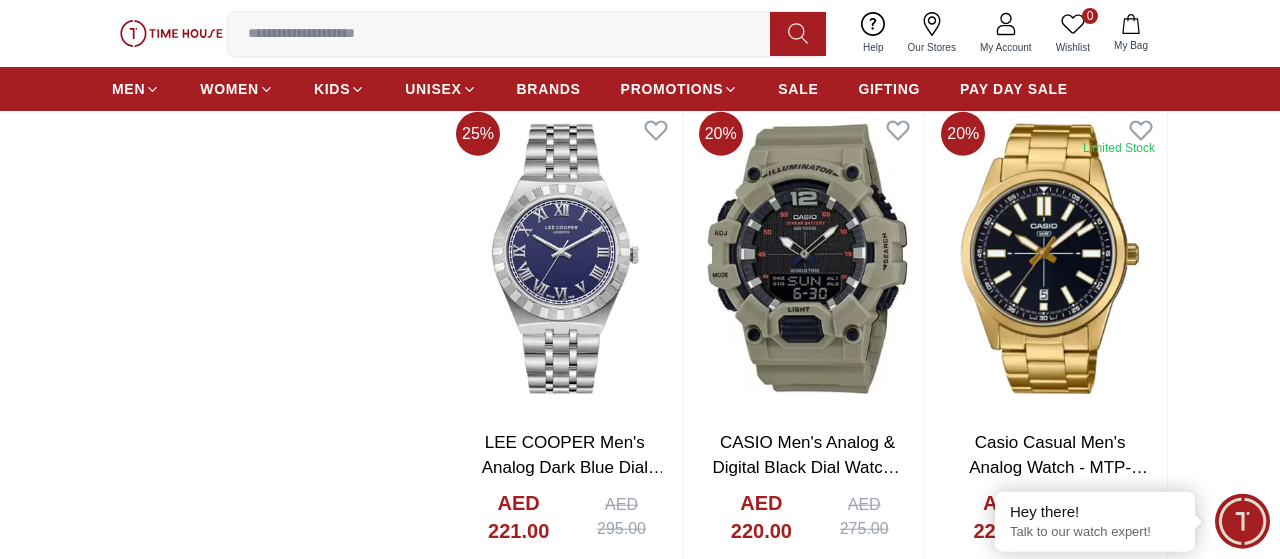 scroll, scrollTop: 2228, scrollLeft: 0, axis: vertical 